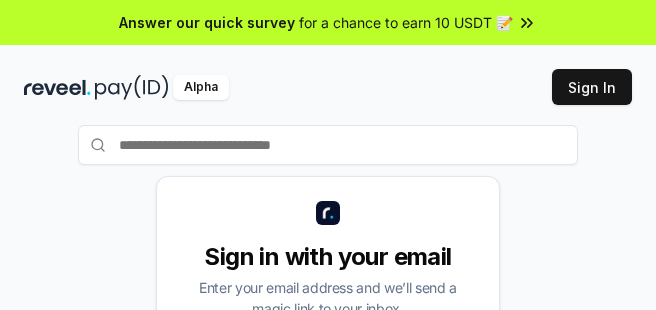 scroll, scrollTop: 0, scrollLeft: 0, axis: both 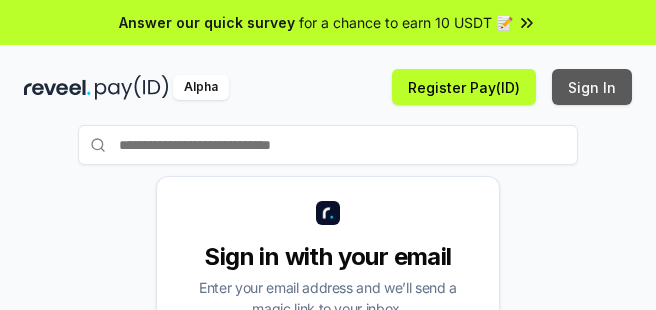 click on "Sign In" at bounding box center (592, 87) 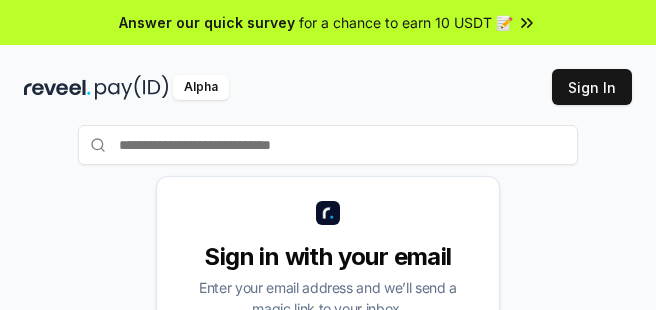scroll, scrollTop: 0, scrollLeft: 0, axis: both 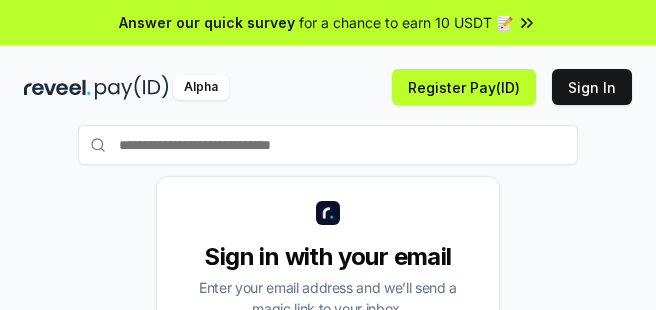 click on "Alpha Register Pay(ID) Sign In" at bounding box center (328, 87) 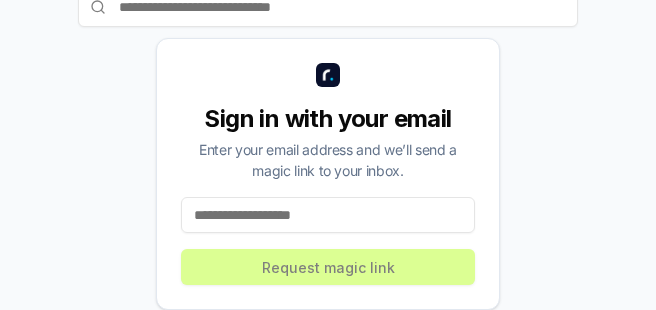 scroll, scrollTop: 140, scrollLeft: 0, axis: vertical 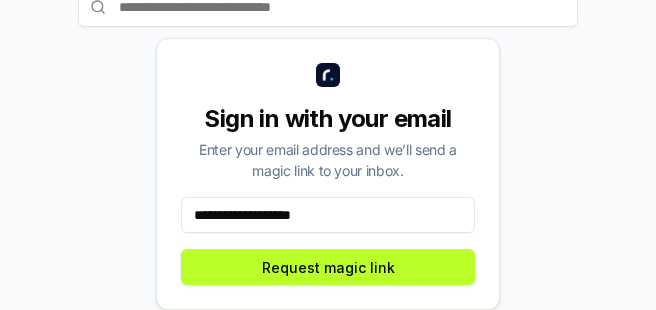 drag, startPoint x: 328, startPoint y: 217, endPoint x: 12, endPoint y: 217, distance: 316 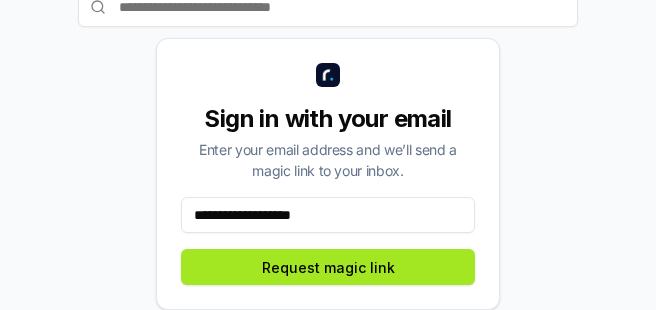 paste on "**" 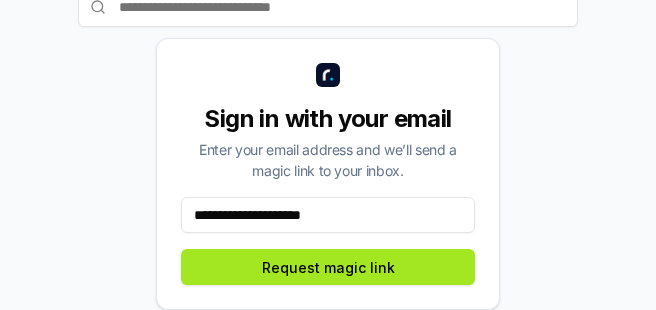 type on "**********" 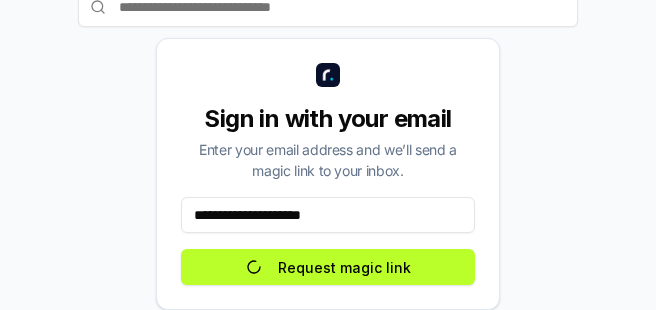 scroll, scrollTop: 132, scrollLeft: 0, axis: vertical 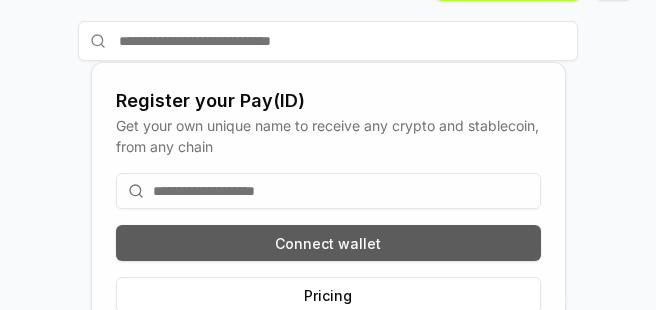 click on "Connect wallet" at bounding box center (328, 243) 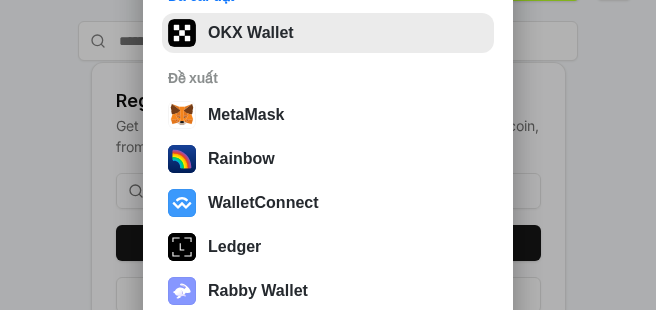 click on "OKX Wallet" at bounding box center (328, 33) 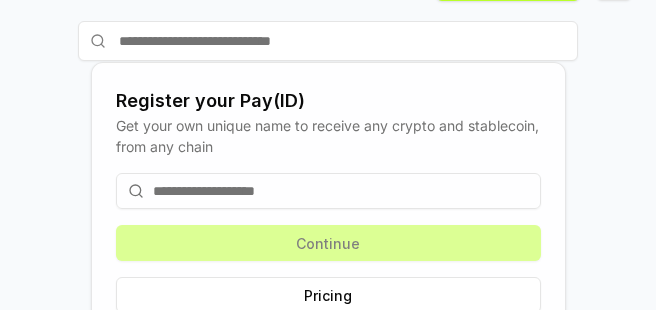 scroll, scrollTop: 150, scrollLeft: 0, axis: vertical 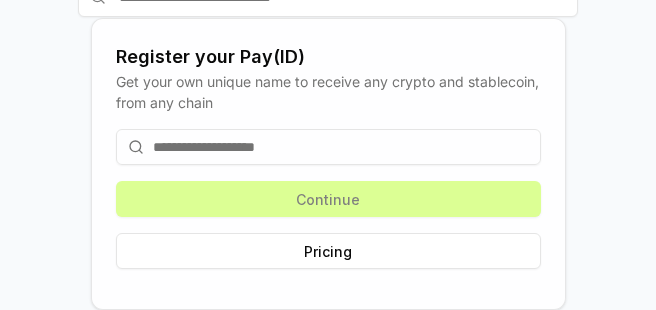 click at bounding box center (328, 147) 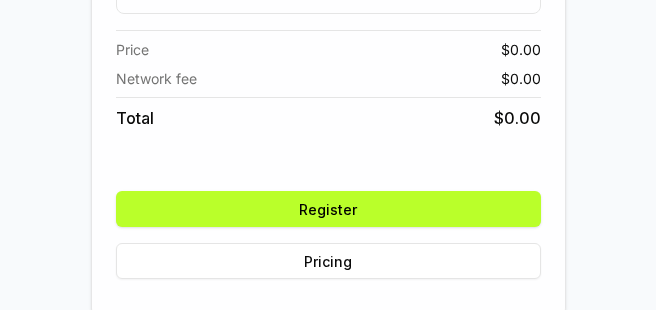 scroll, scrollTop: 278, scrollLeft: 0, axis: vertical 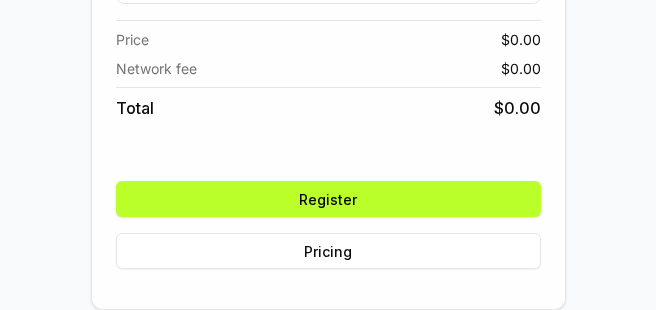 type on "**********" 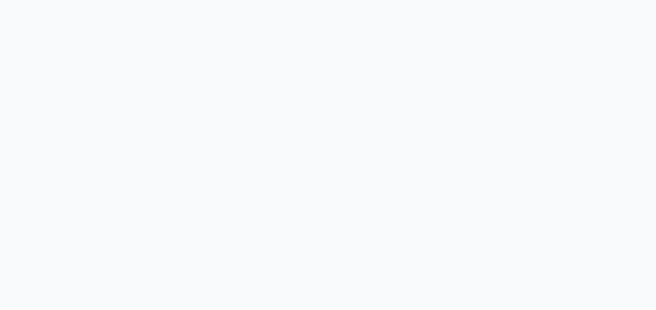 scroll, scrollTop: 0, scrollLeft: 0, axis: both 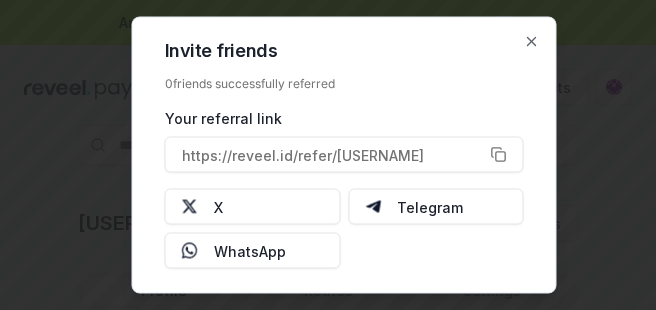 click at bounding box center [328, 155] 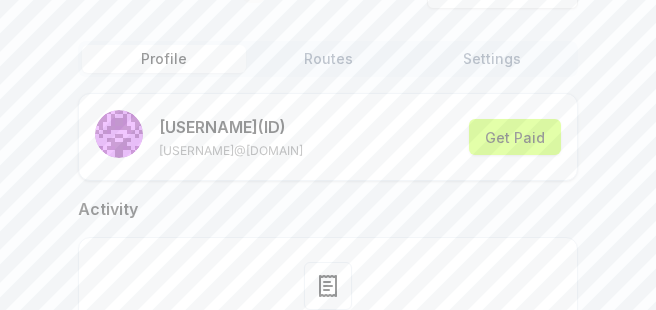 scroll, scrollTop: 200, scrollLeft: 0, axis: vertical 